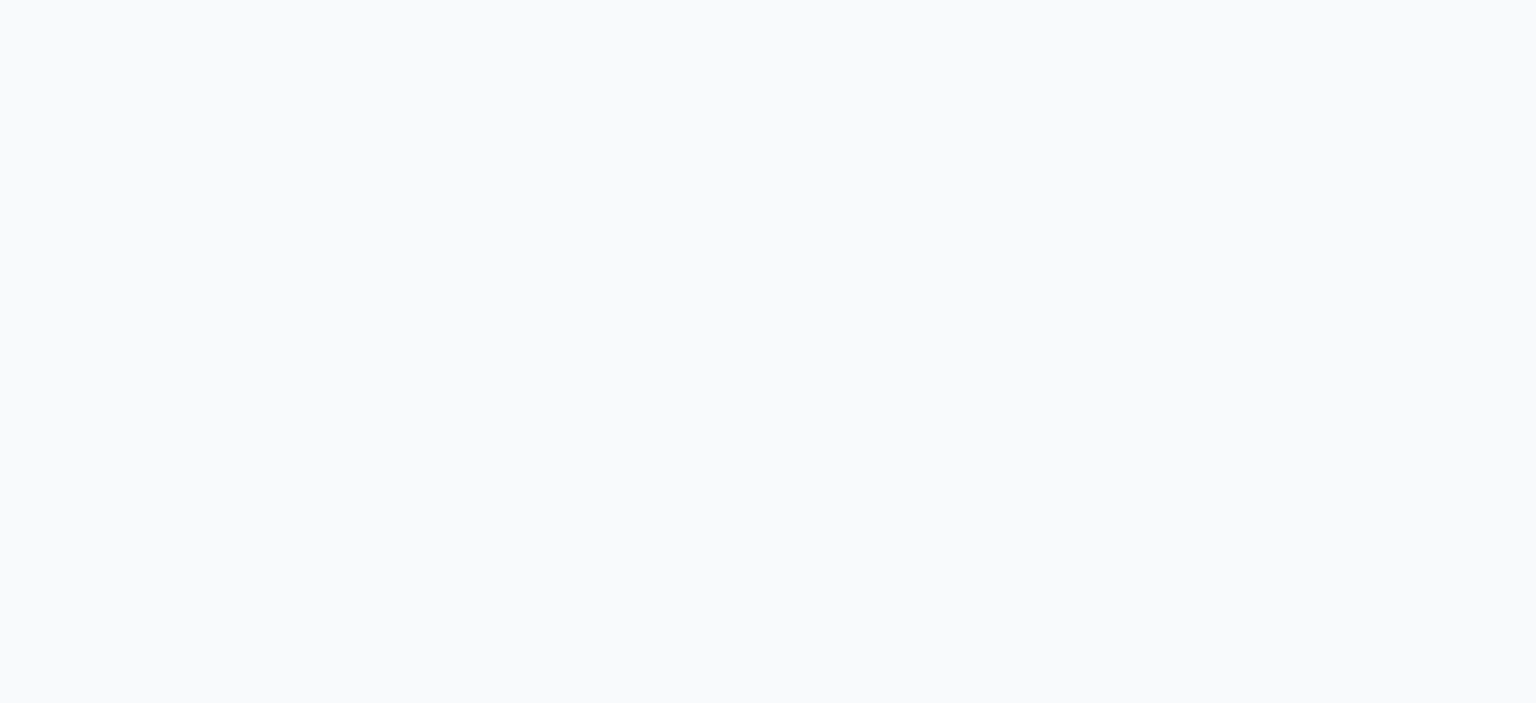 scroll, scrollTop: 0, scrollLeft: 0, axis: both 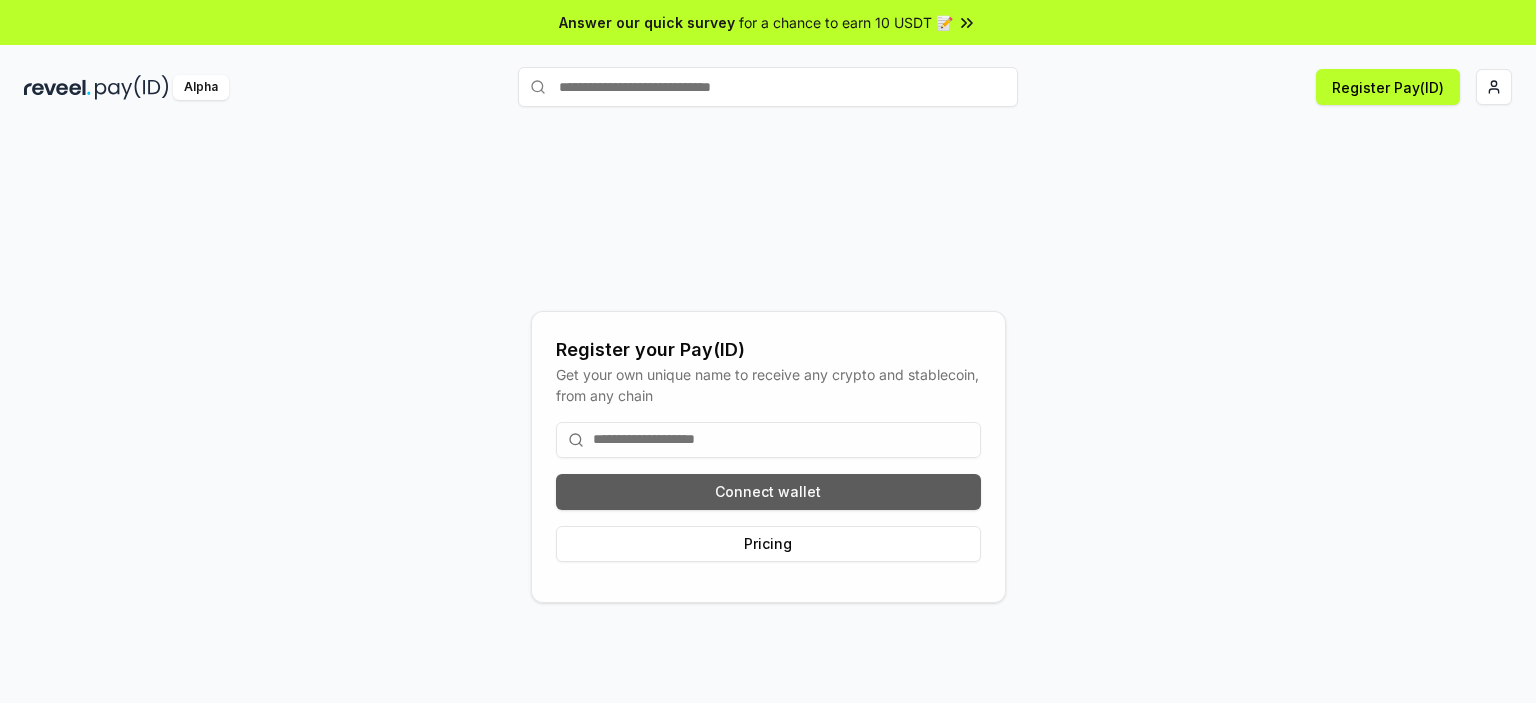 click on "Connect wallet" at bounding box center (768, 492) 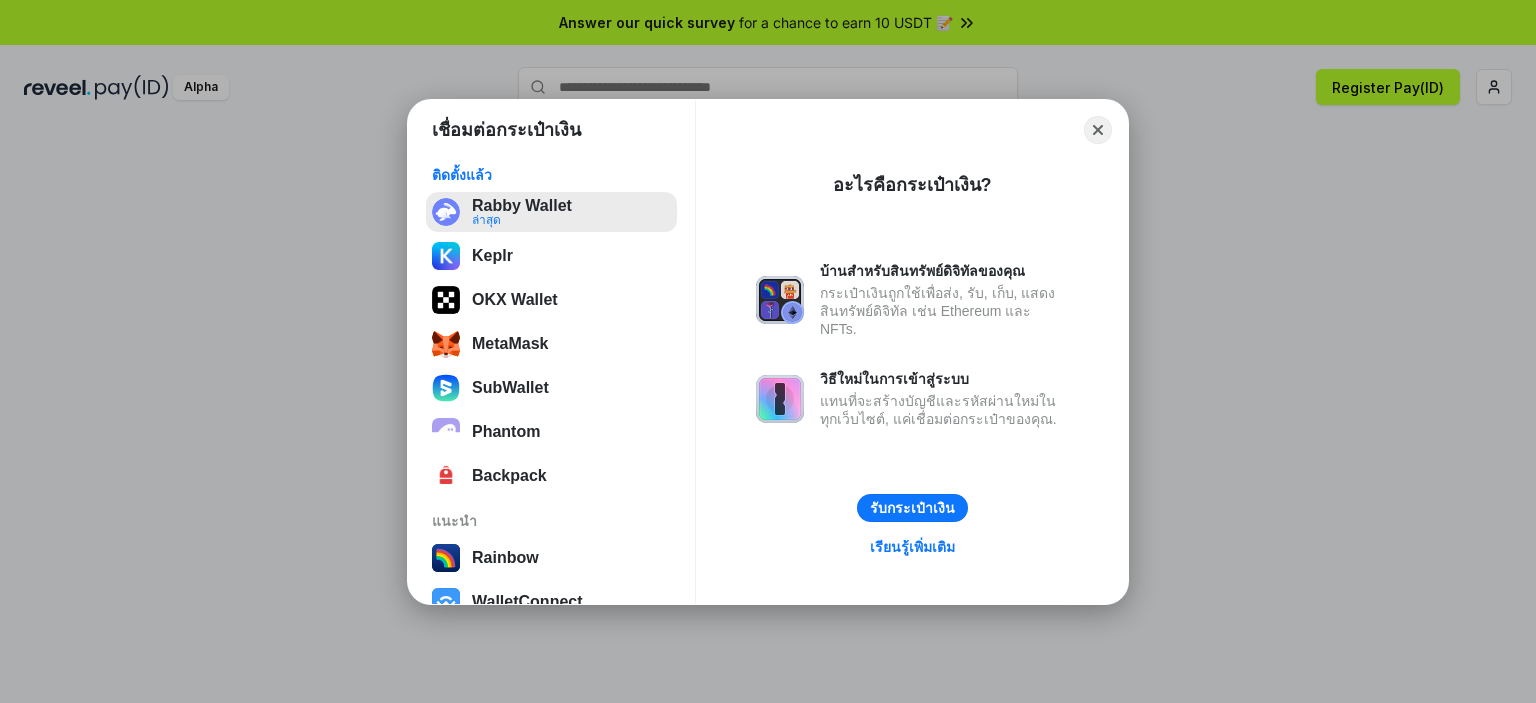 click on "Rabby Wallet ล่าสุด" at bounding box center [551, 212] 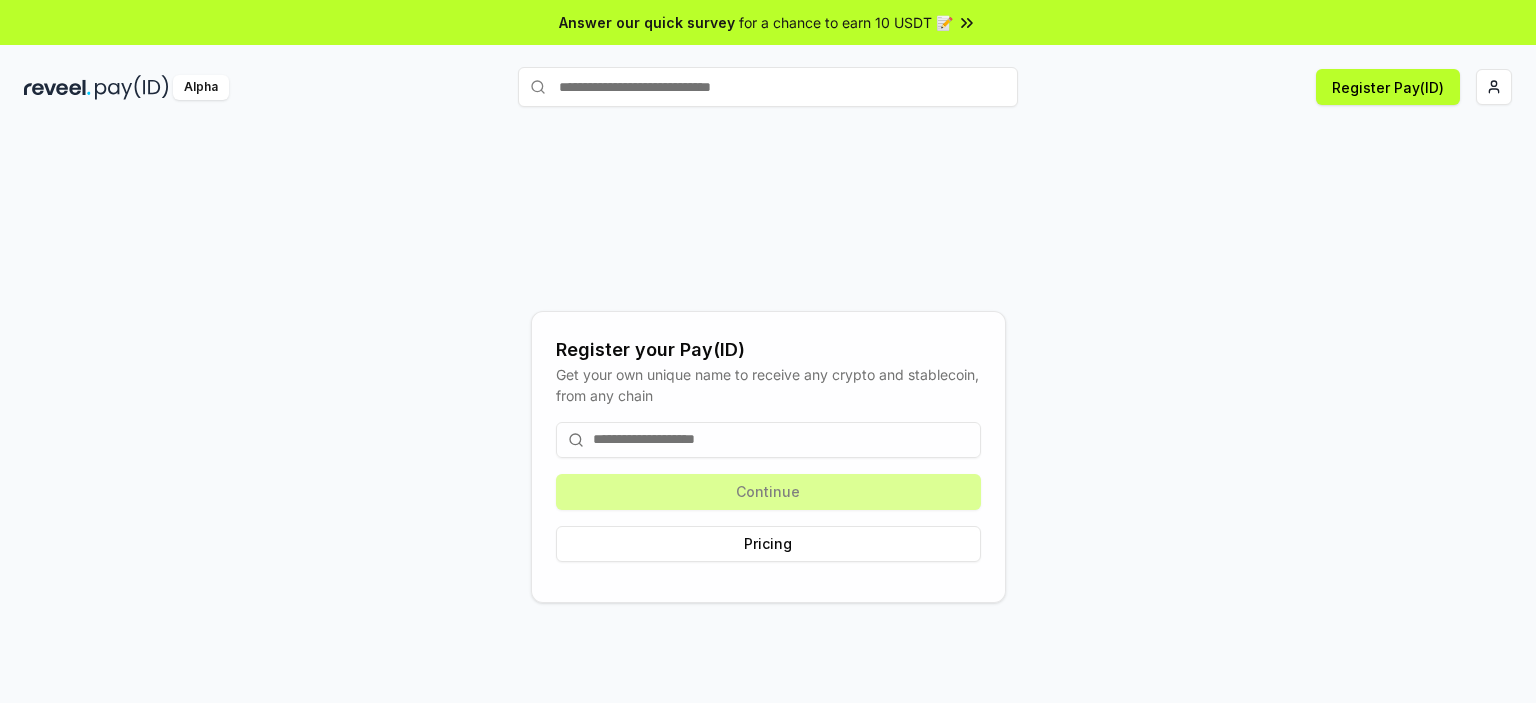 click at bounding box center [768, 440] 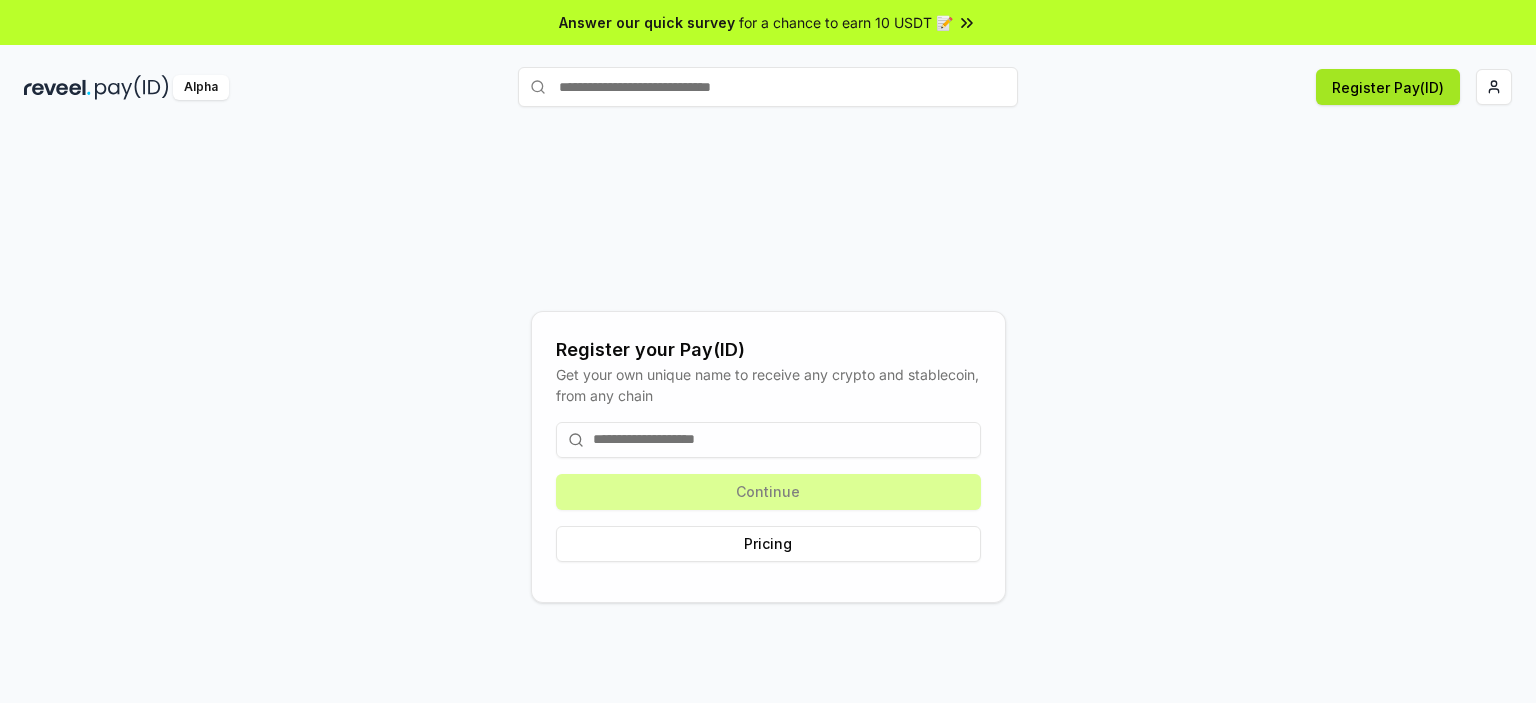 click on "Register Pay(ID)" at bounding box center [1388, 87] 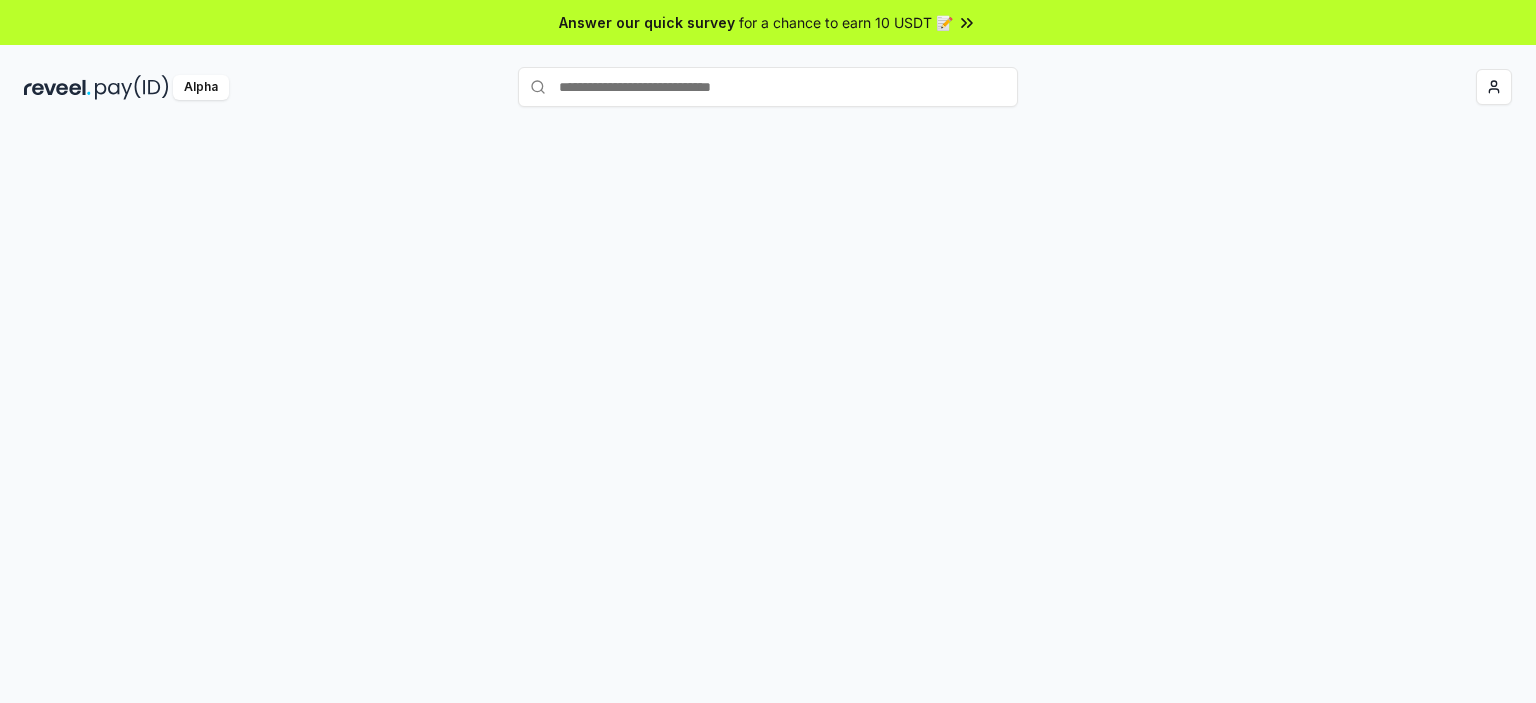 scroll, scrollTop: 0, scrollLeft: 0, axis: both 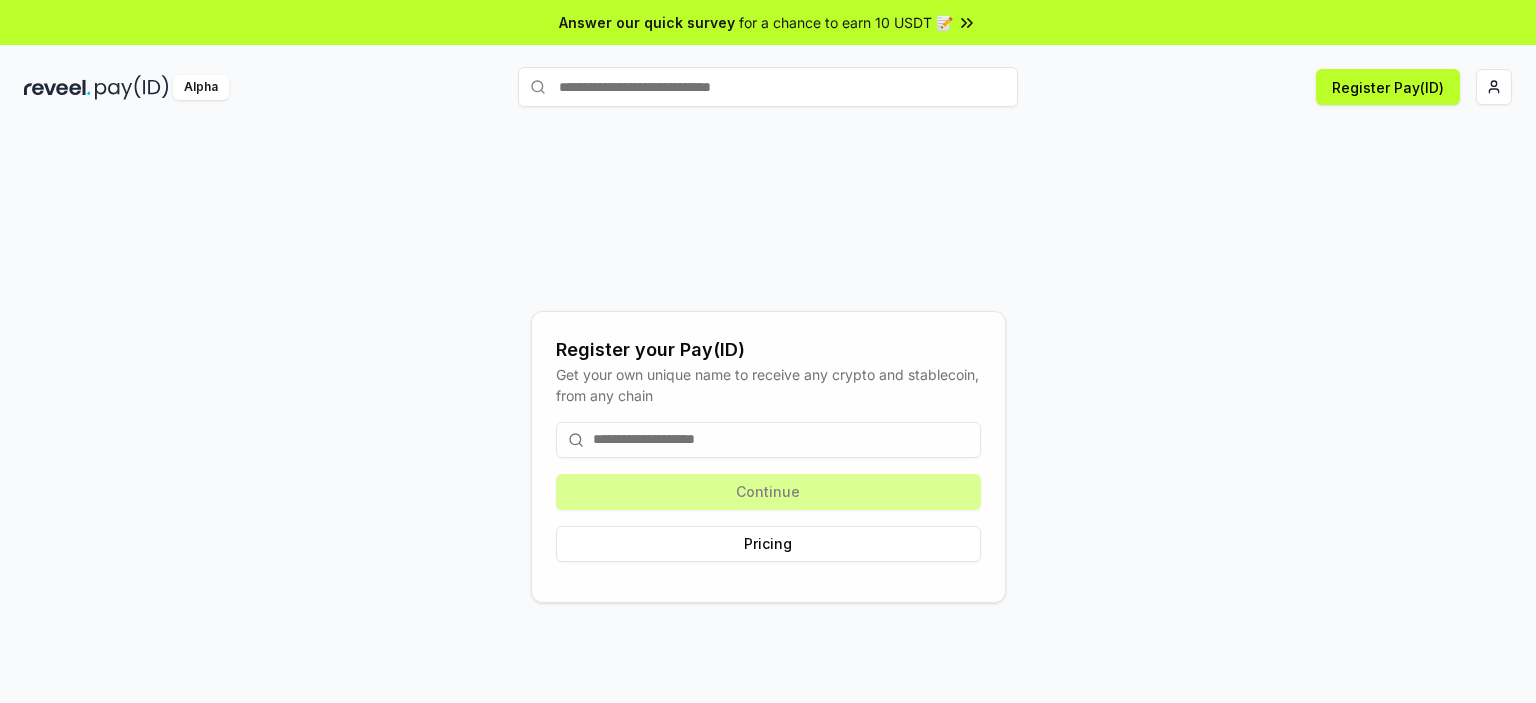 click at bounding box center [768, 440] 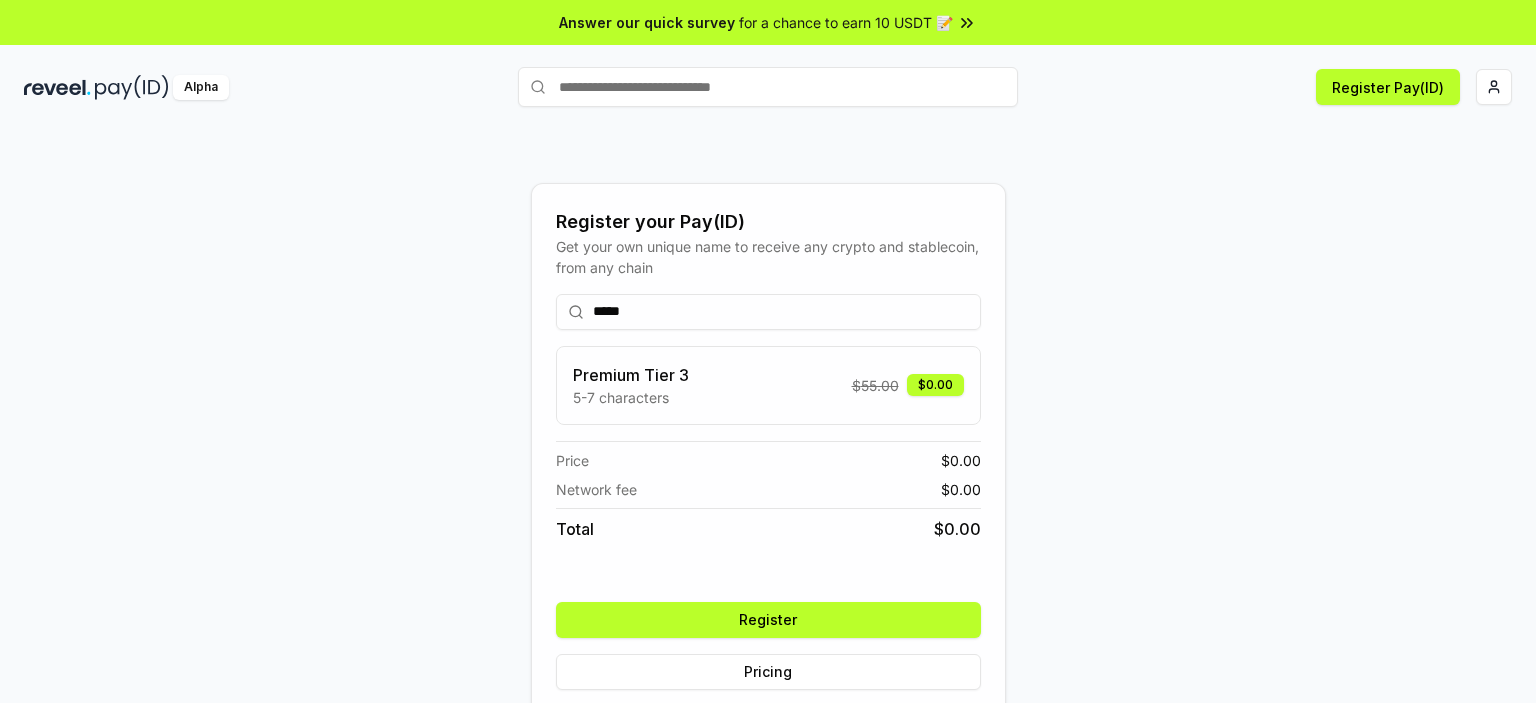 type on "*****" 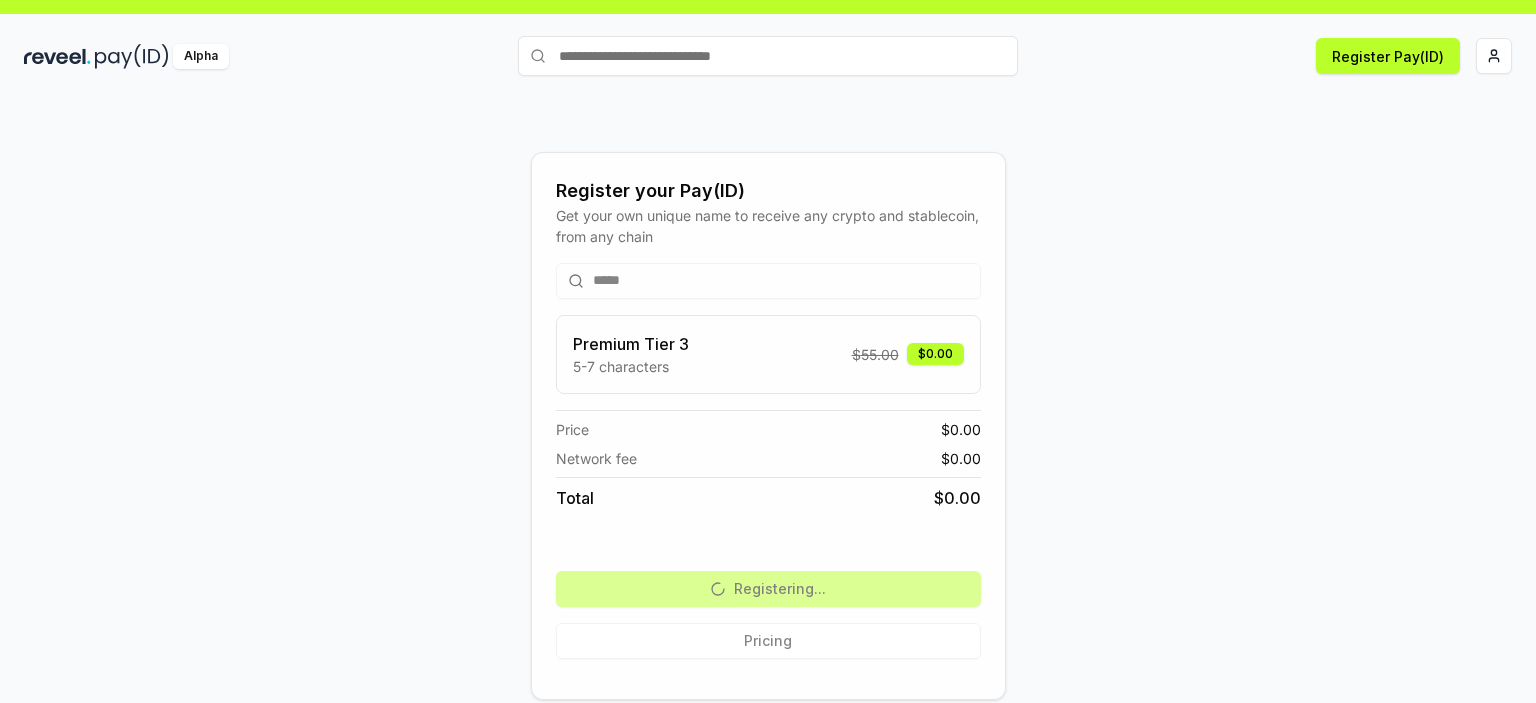 scroll, scrollTop: 0, scrollLeft: 0, axis: both 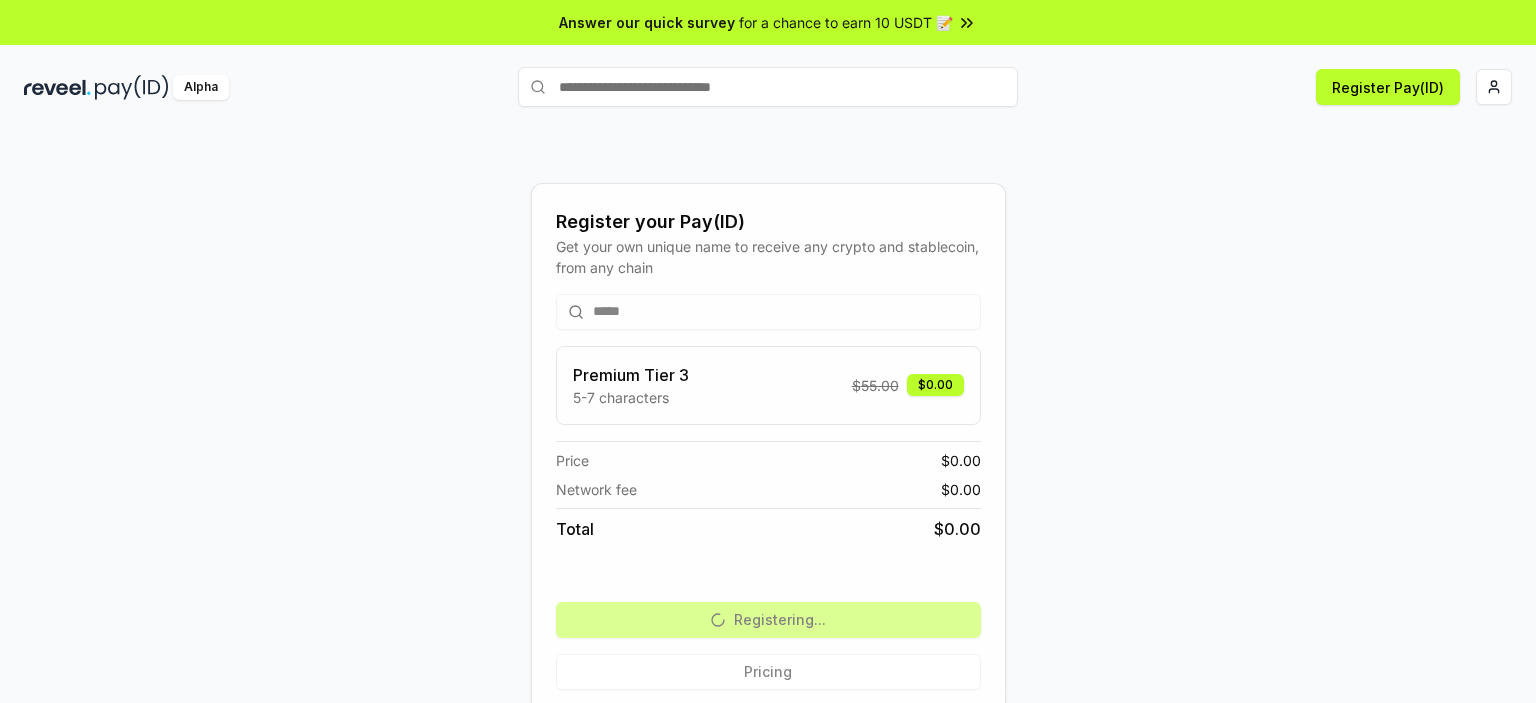 click on "***** Premium Tier 3 5-7 characters $ 55.00 $0.00 Price $ 0.00 Network fee $ 0.00 Total $ 0.00 Registering... Pricing" at bounding box center (768, 492) 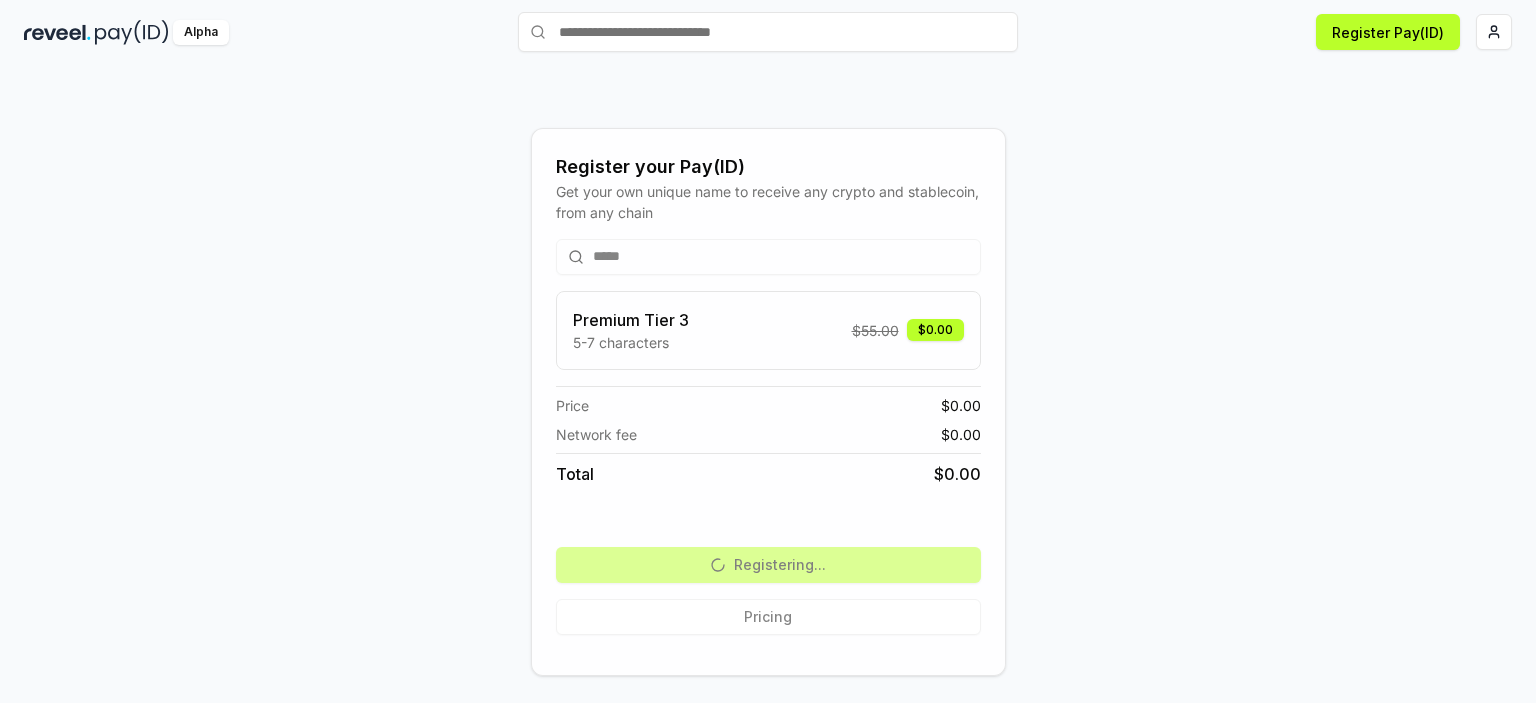 scroll, scrollTop: 56, scrollLeft: 0, axis: vertical 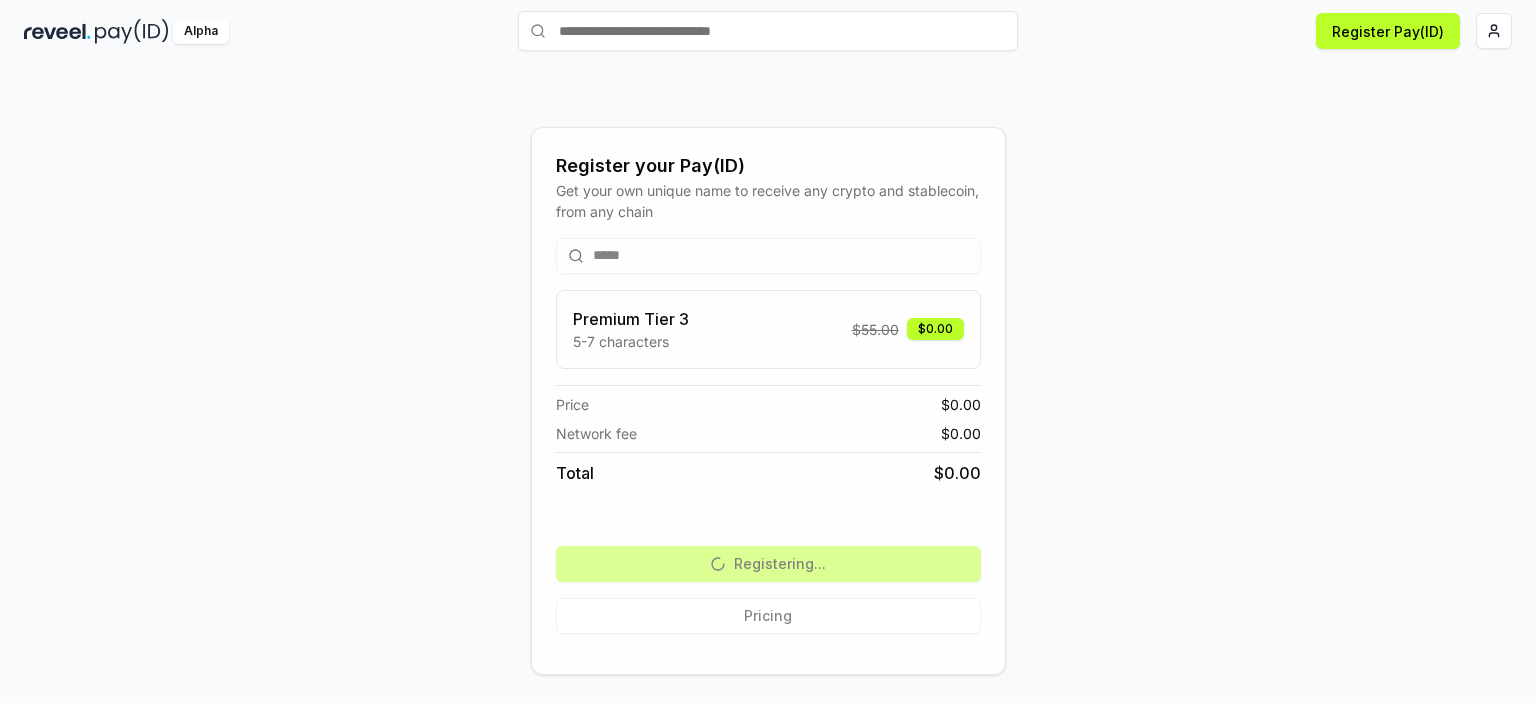 click on "***** Premium Tier 3 5-7 characters $ 55.00 $0.00 Price $ 0.00 Network fee $ 0.00 Total $ 0.00 Registering... Pricing" at bounding box center [768, 436] 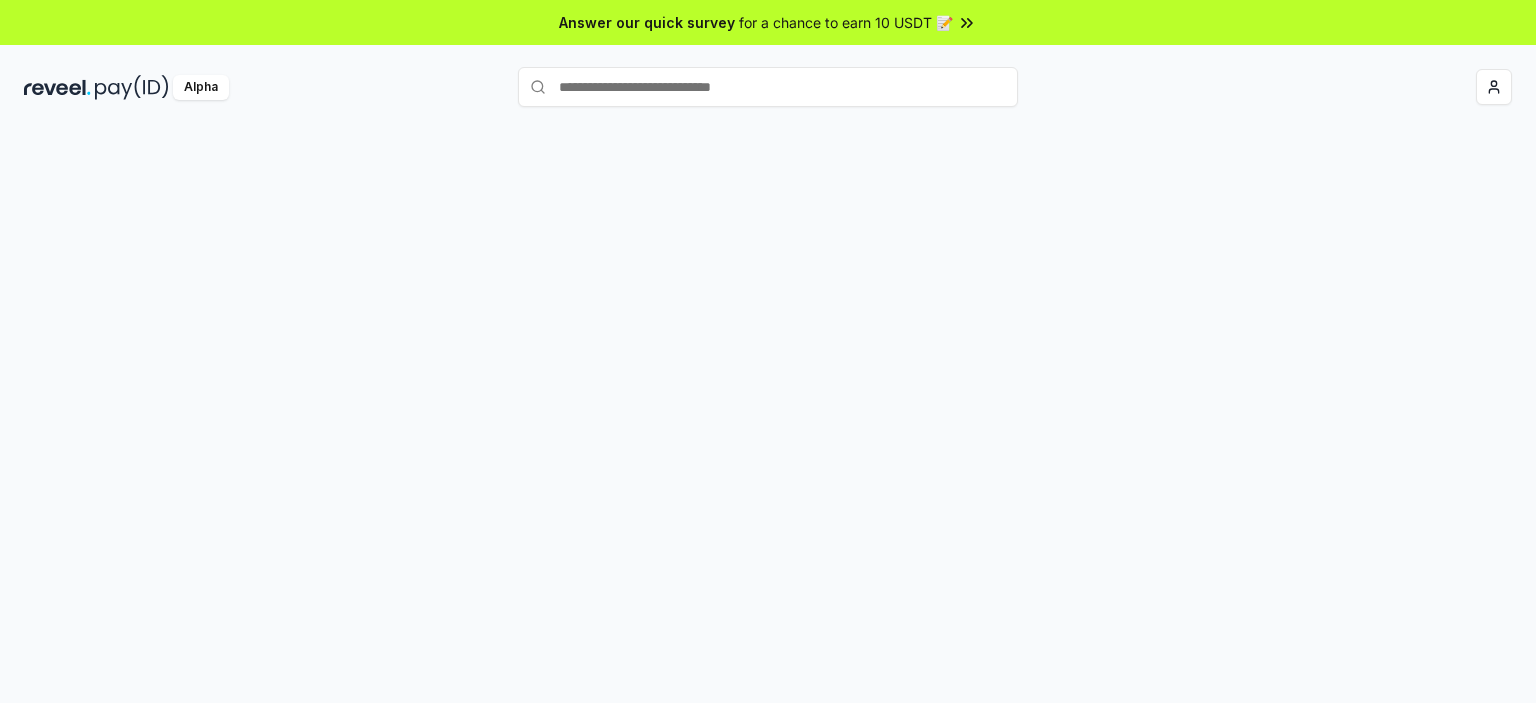 scroll, scrollTop: 0, scrollLeft: 0, axis: both 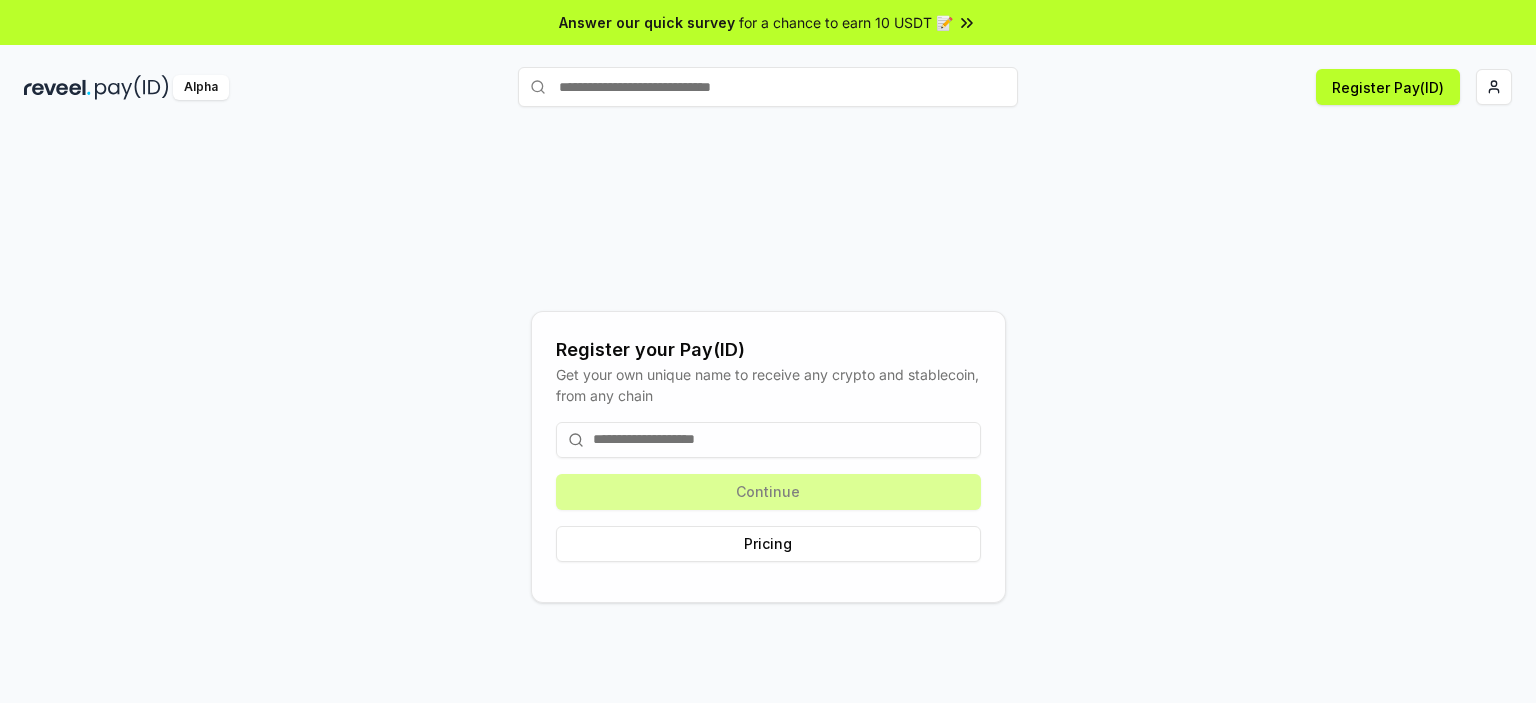 click at bounding box center [768, 440] 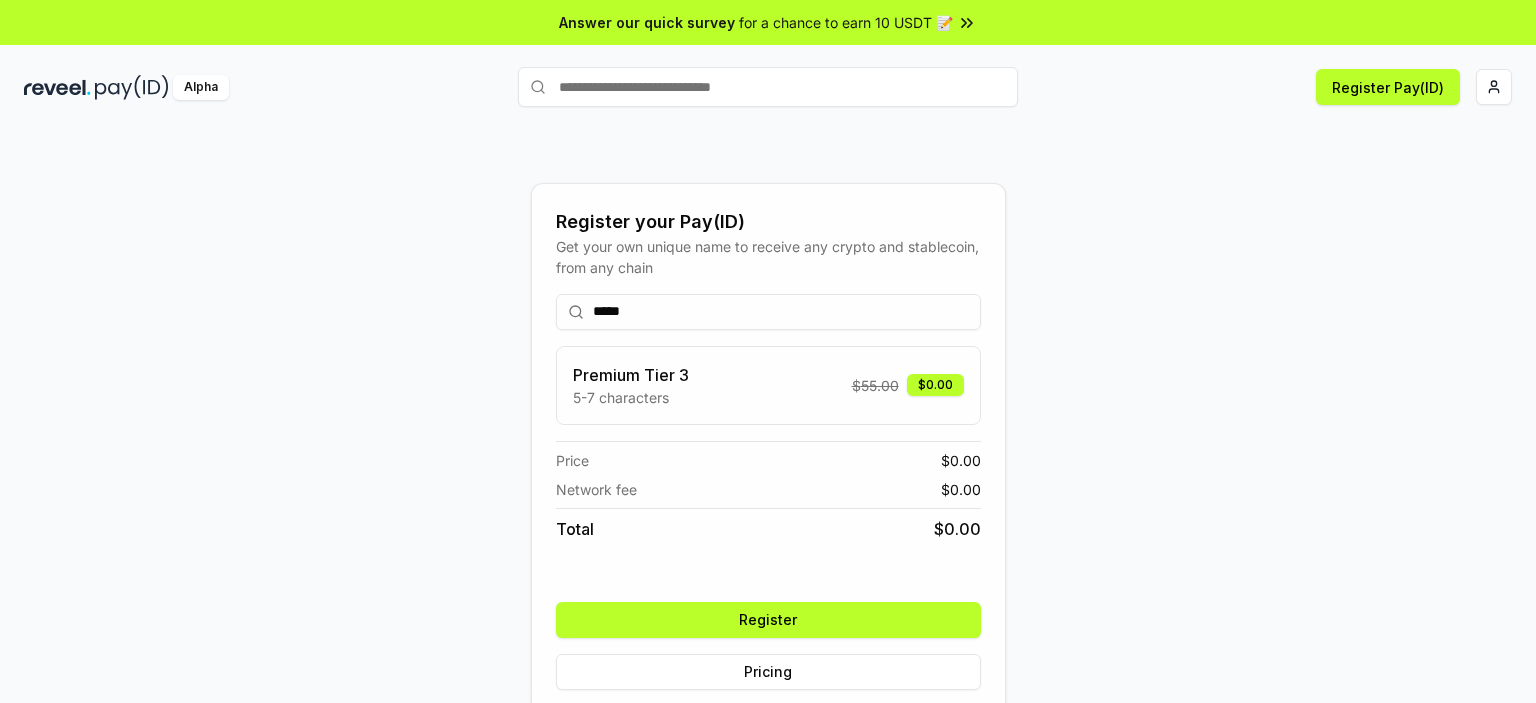 type on "*****" 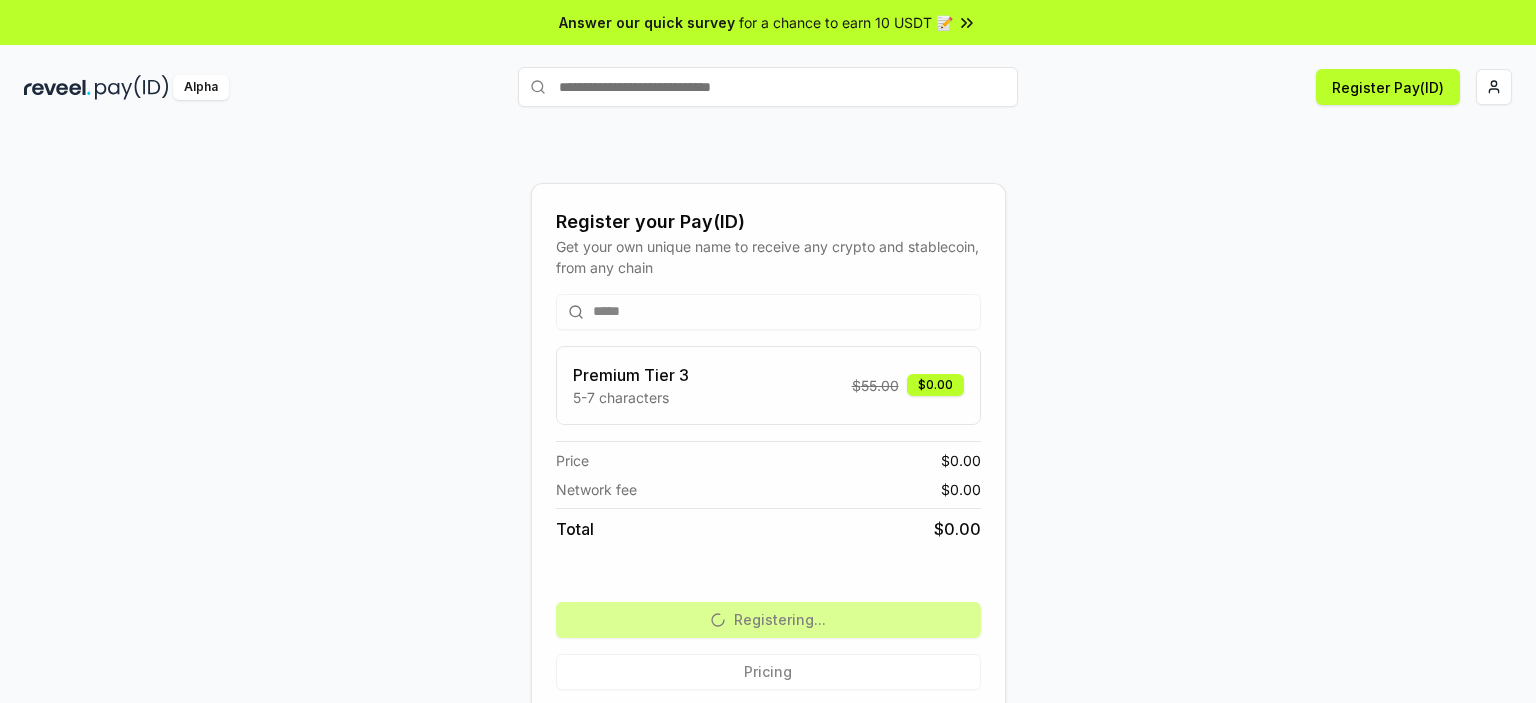 drag, startPoint x: 608, startPoint y: 19, endPoint x: 464, endPoint y: 138, distance: 186.80739 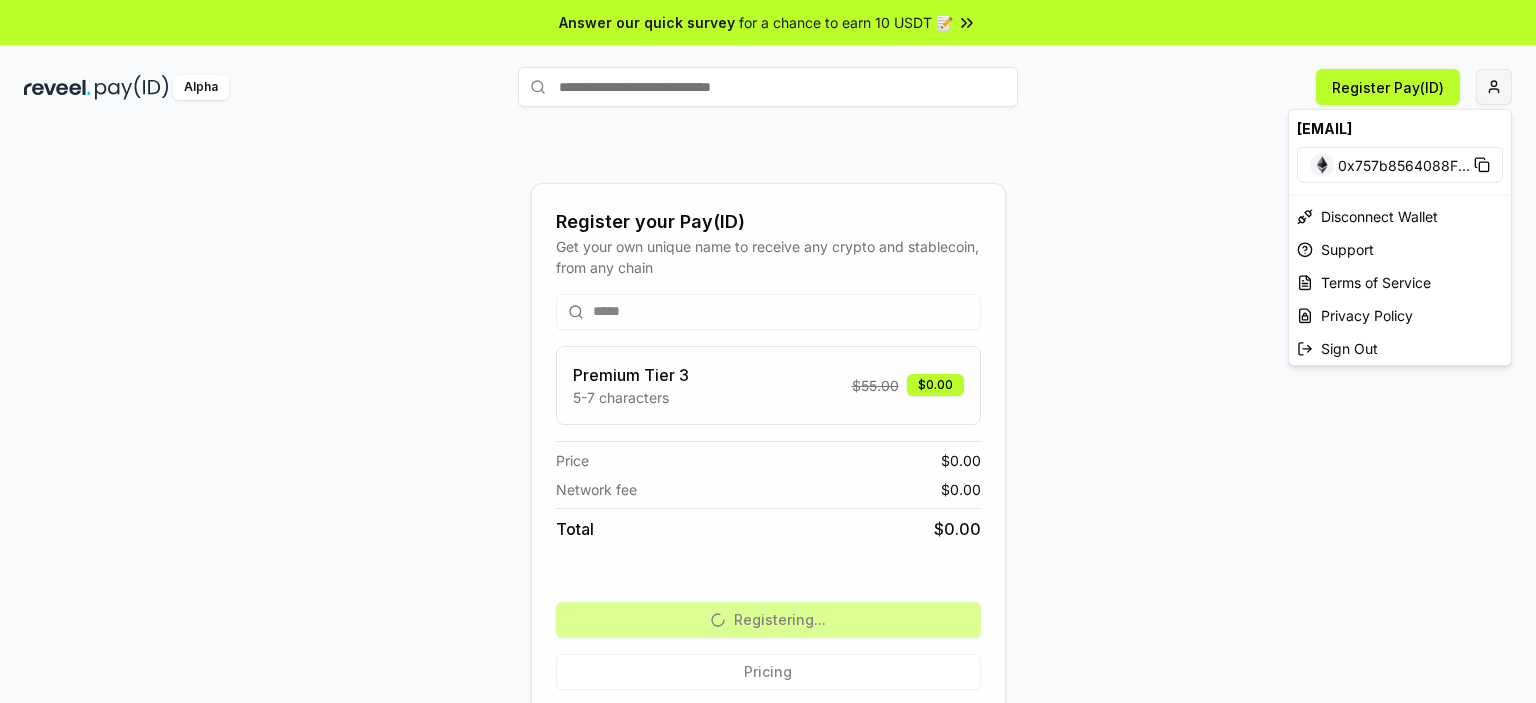 click on "Answer our quick survey for a chance to earn 10 USDT 📝 Alpha Register Pay(ID) Register your Pay(ID) Get your own unique name to receive any crypto and stablecoin, from any chain ***** Premium Tier 3 5-7 characters $ 55.00 $0.00 Price $ 0.00 Network fee $ 0.00 Total $ 0.00 Registering... Pricing [EMAIL]   [WALLET_ADDRESS] ...     Disconnect Wallet   Support   Terms of Service   Privacy Policy   Sign Out" at bounding box center [768, 351] 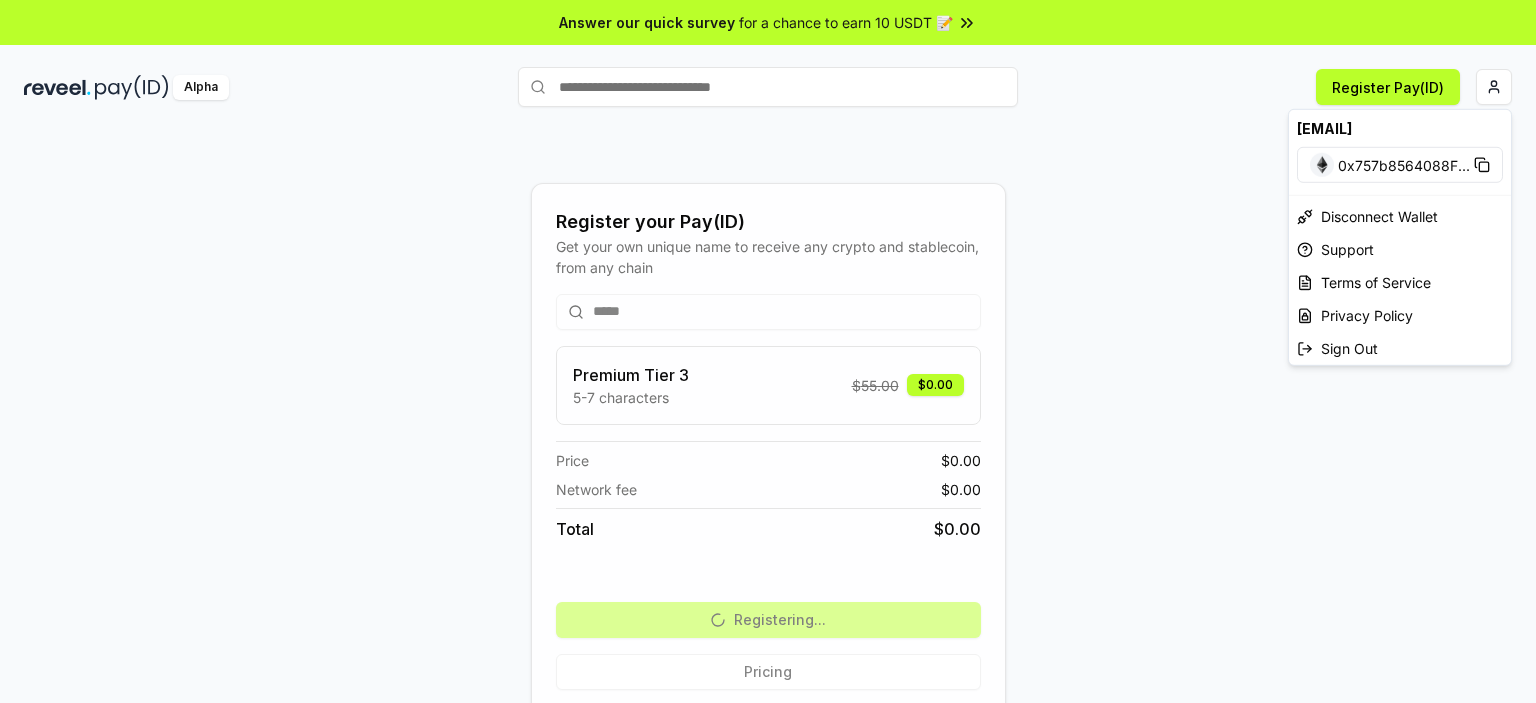 click on "Answer our quick survey for a chance to earn 10 USDT 📝 Alpha Register Pay(ID) Register your Pay(ID) Get your own unique name to receive any crypto and stablecoin, from any chain ***** Premium Tier 3 5-7 characters $ 55.00 $0.00 Price $ 0.00 Network fee $ 0.00 Total $ 0.00 Registering... Pricing pratoinvest@gmail.com   0x757b8564088F ...     Disconnect Wallet   Support   Terms of Service   Privacy Policy   Sign Out" at bounding box center [768, 351] 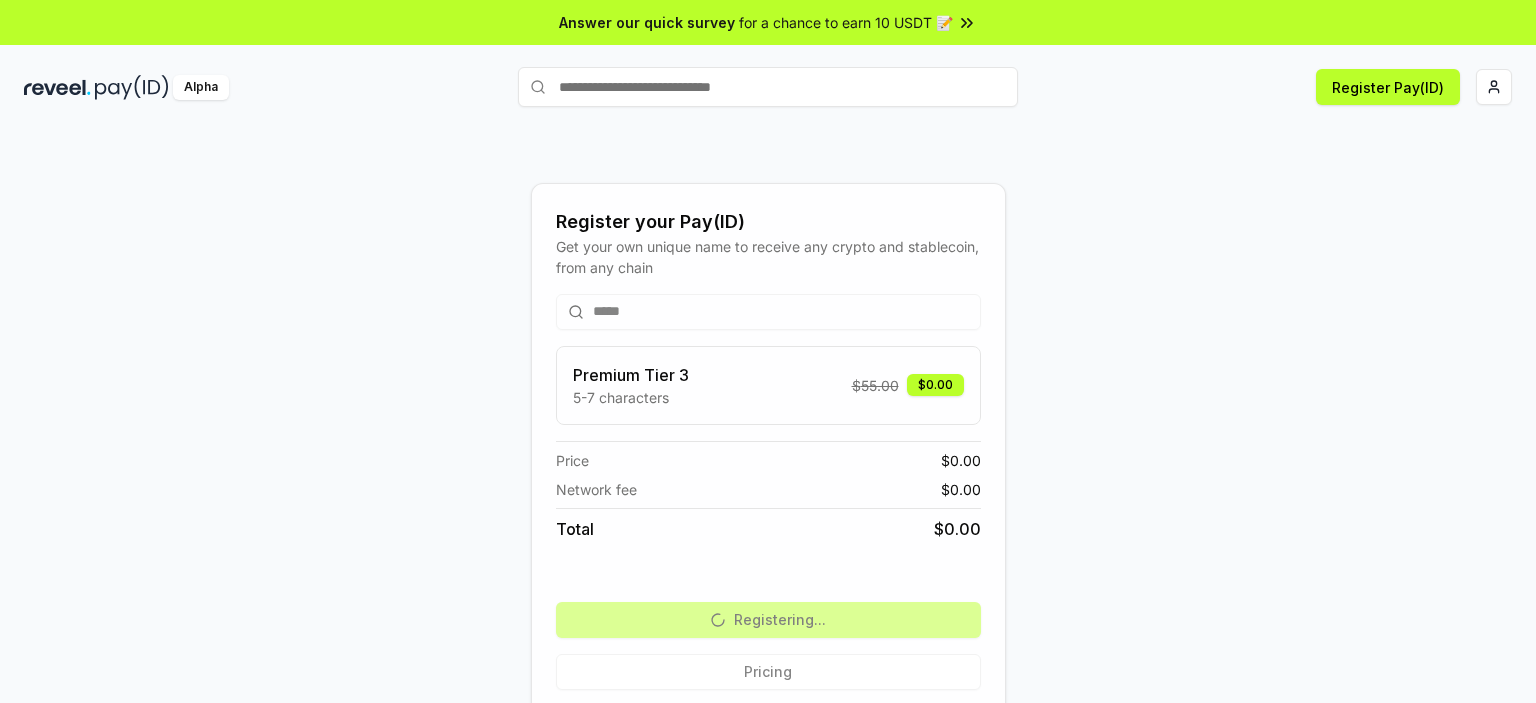 scroll, scrollTop: 56, scrollLeft: 0, axis: vertical 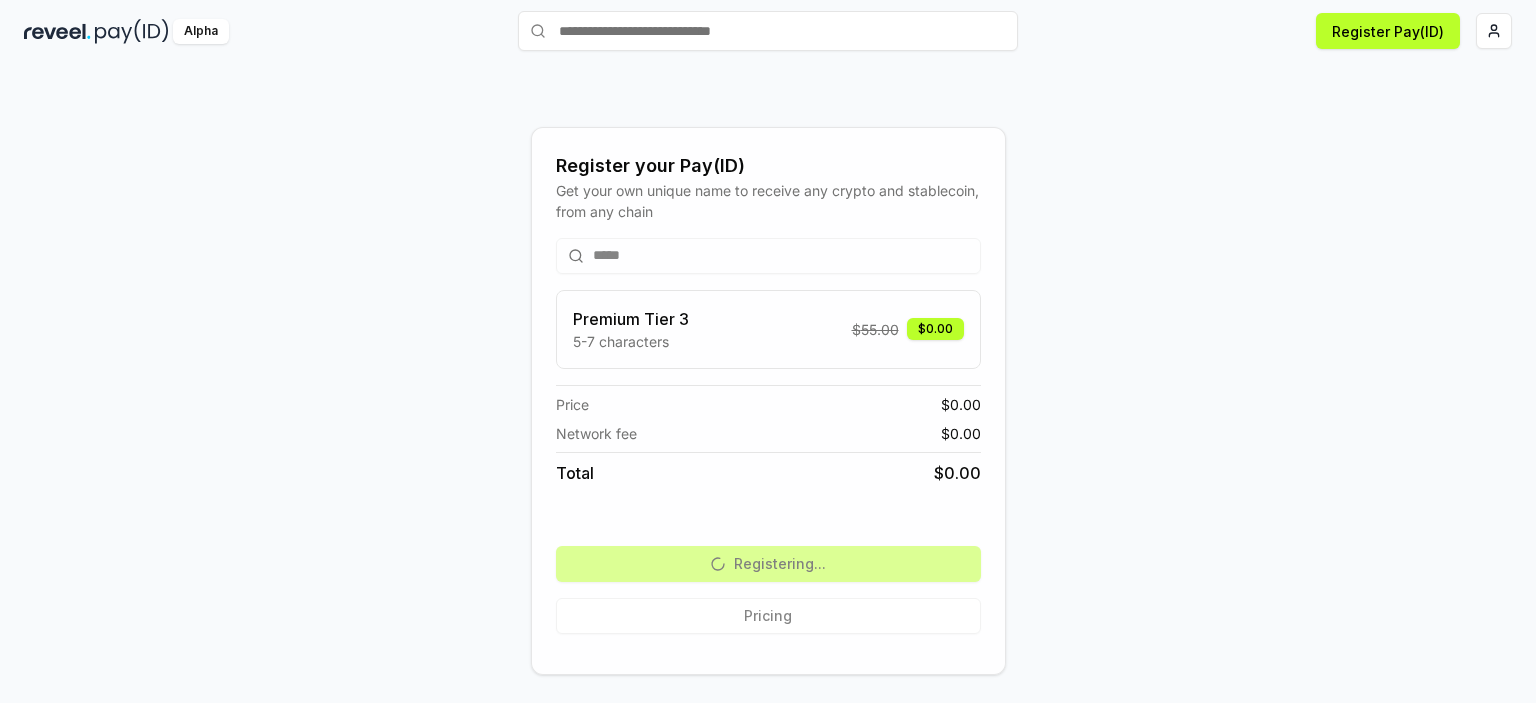 click on "***** Premium Tier 3 5-7 characters $ 55.00 $0.00 Price $ 0.00 Network fee $ 0.00 Total $ 0.00 Registering... Pricing" at bounding box center (768, 436) 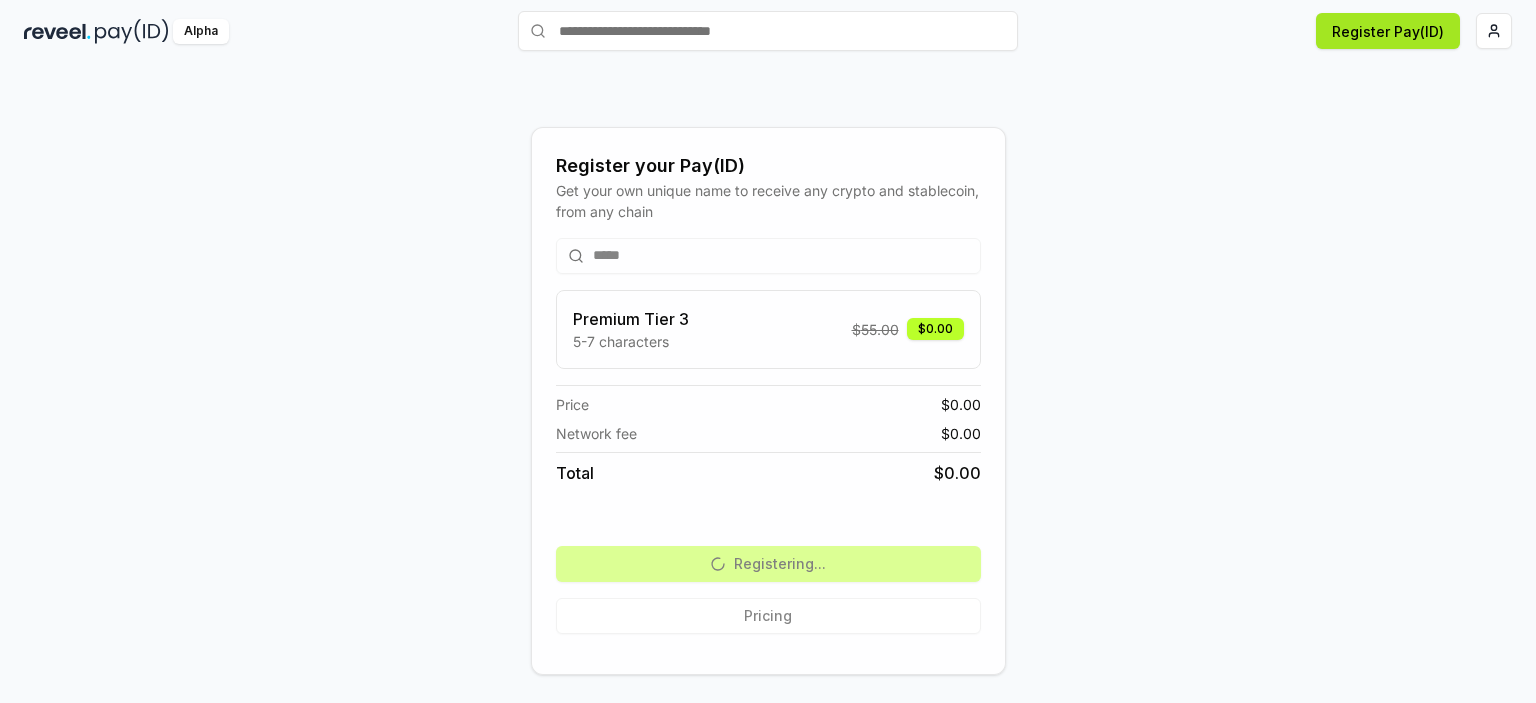 click on "Register Pay(ID)" at bounding box center [1388, 31] 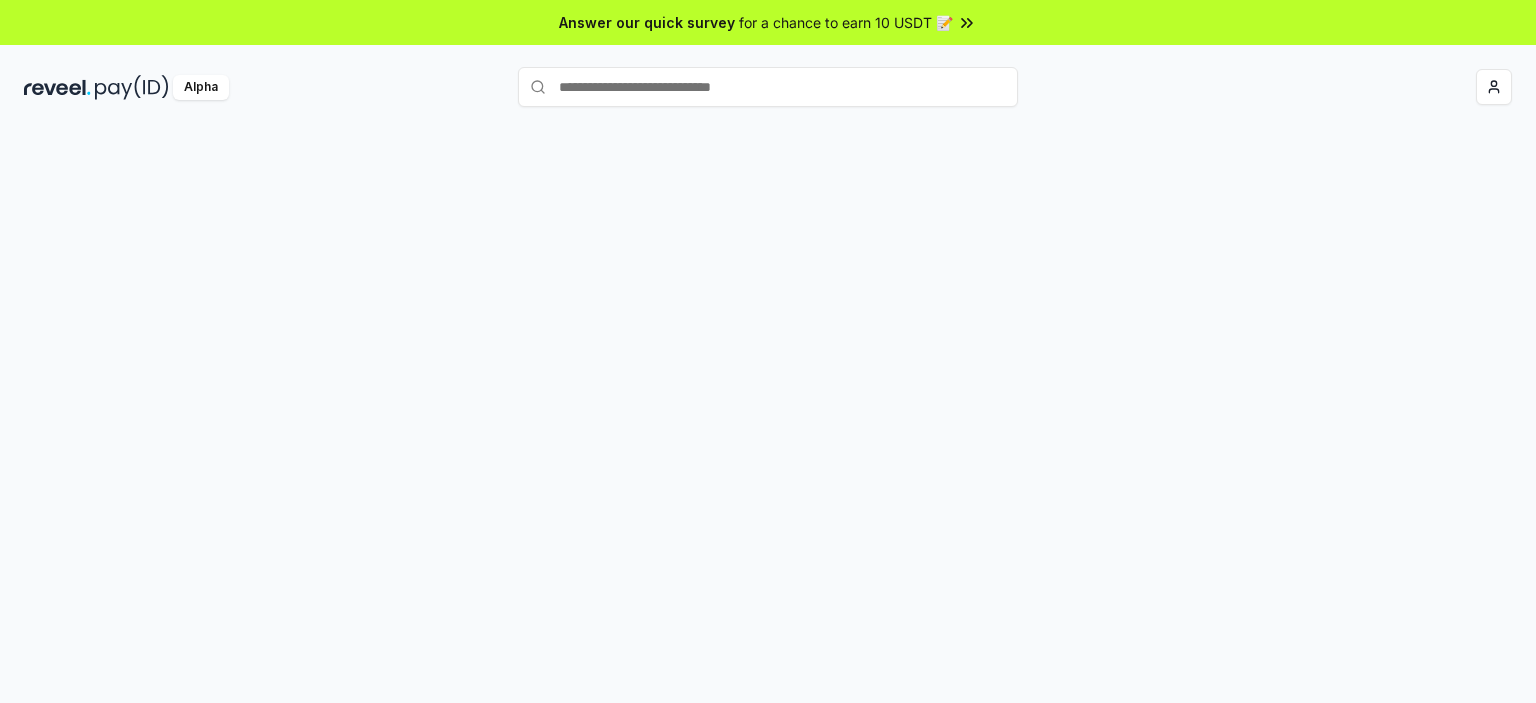 scroll, scrollTop: 0, scrollLeft: 0, axis: both 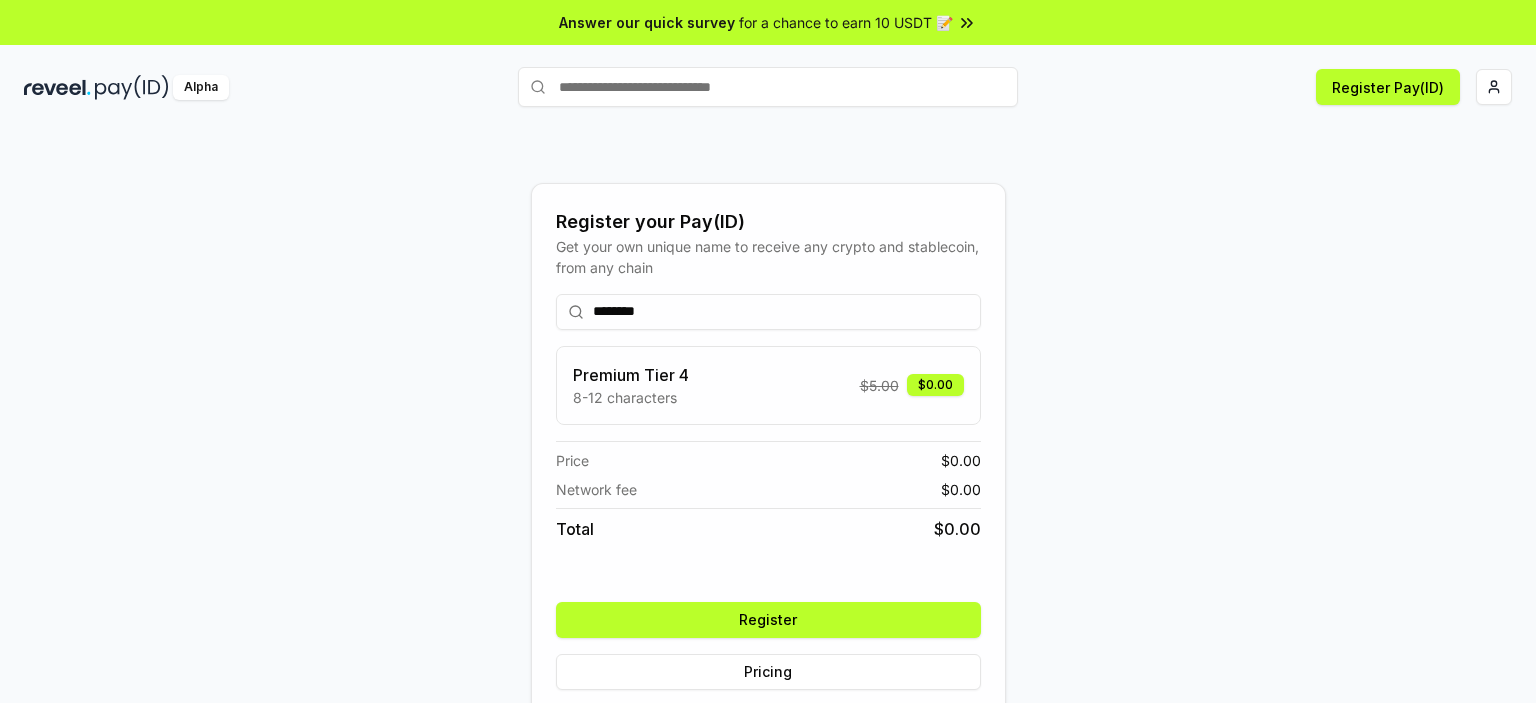drag, startPoint x: 748, startPoint y: 305, endPoint x: 540, endPoint y: 309, distance: 208.03845 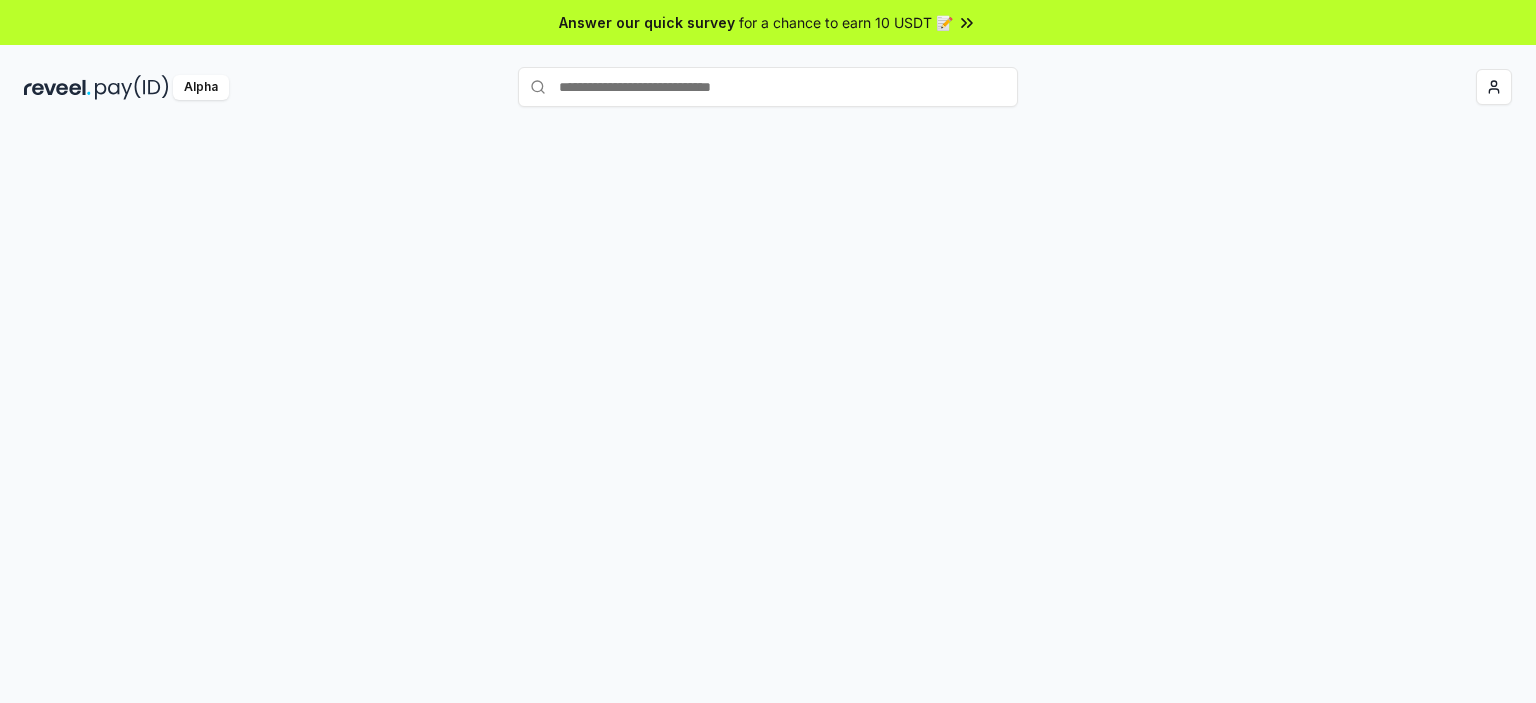 scroll, scrollTop: 0, scrollLeft: 0, axis: both 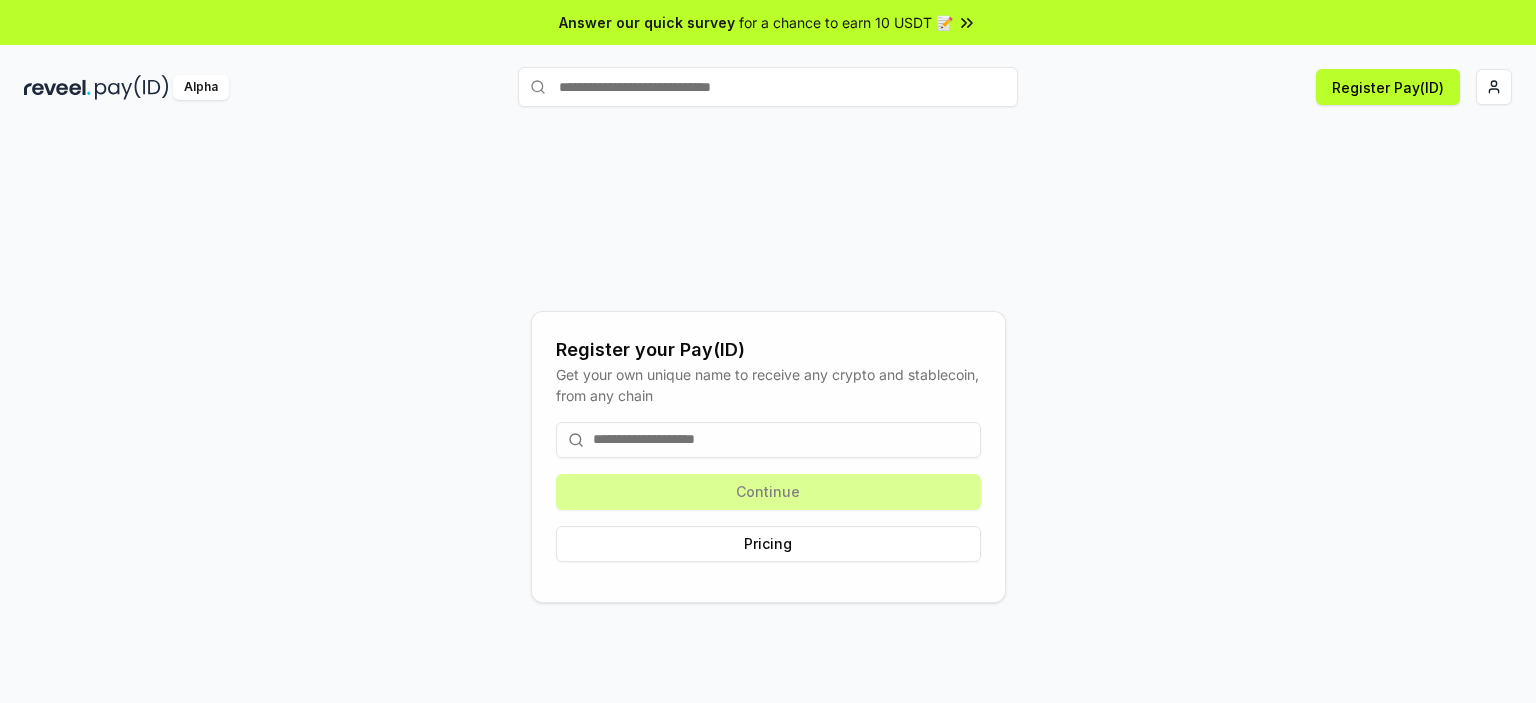 click at bounding box center (768, 87) 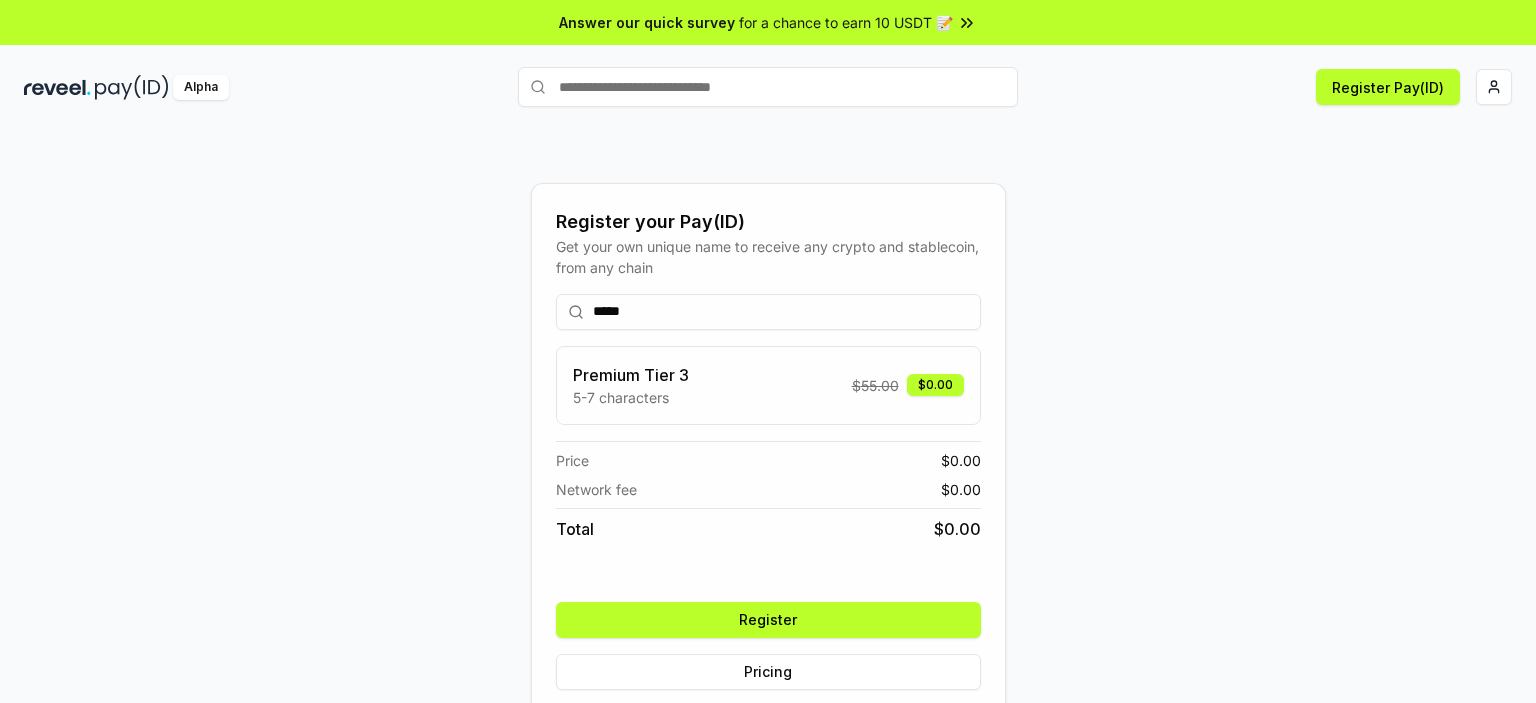 type on "*****" 